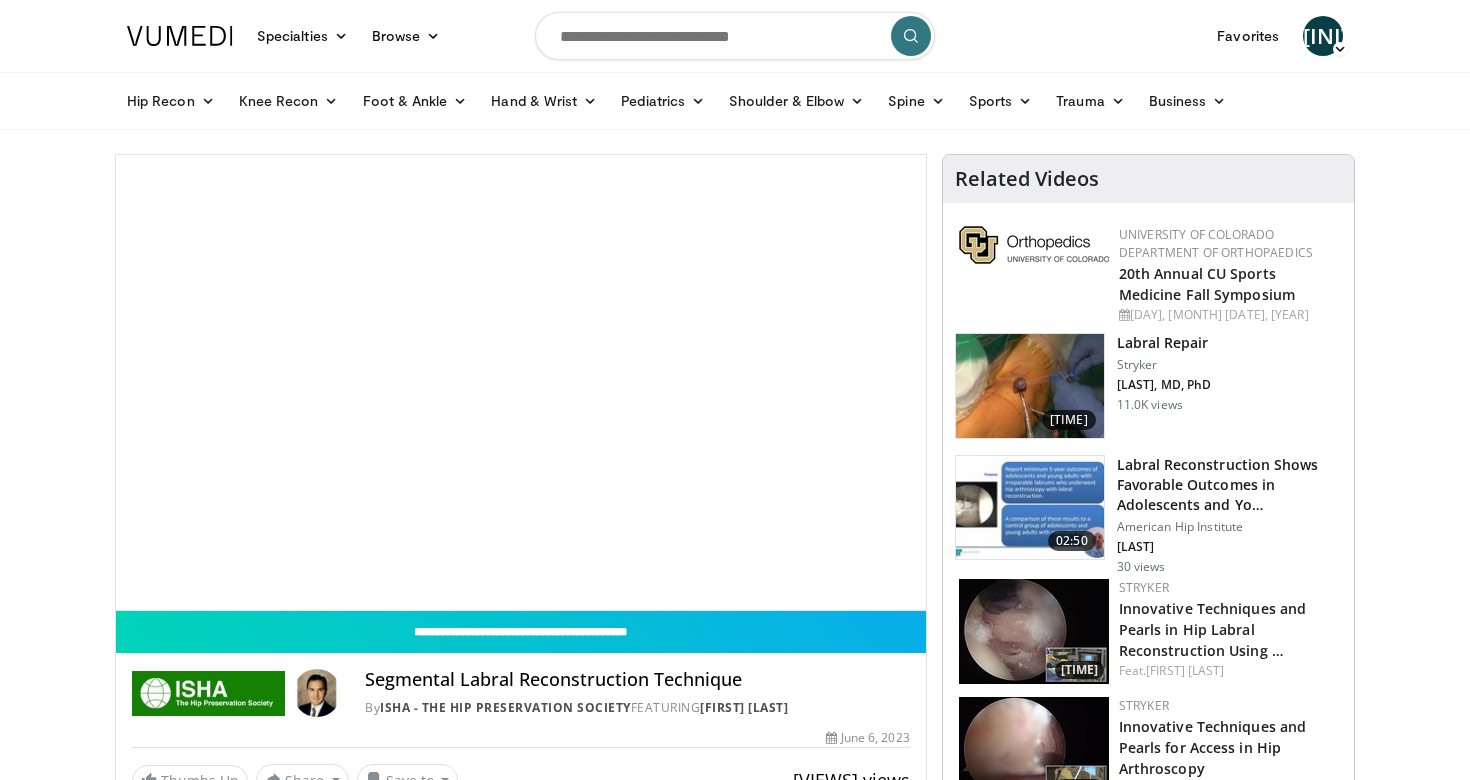 scroll, scrollTop: 0, scrollLeft: 0, axis: both 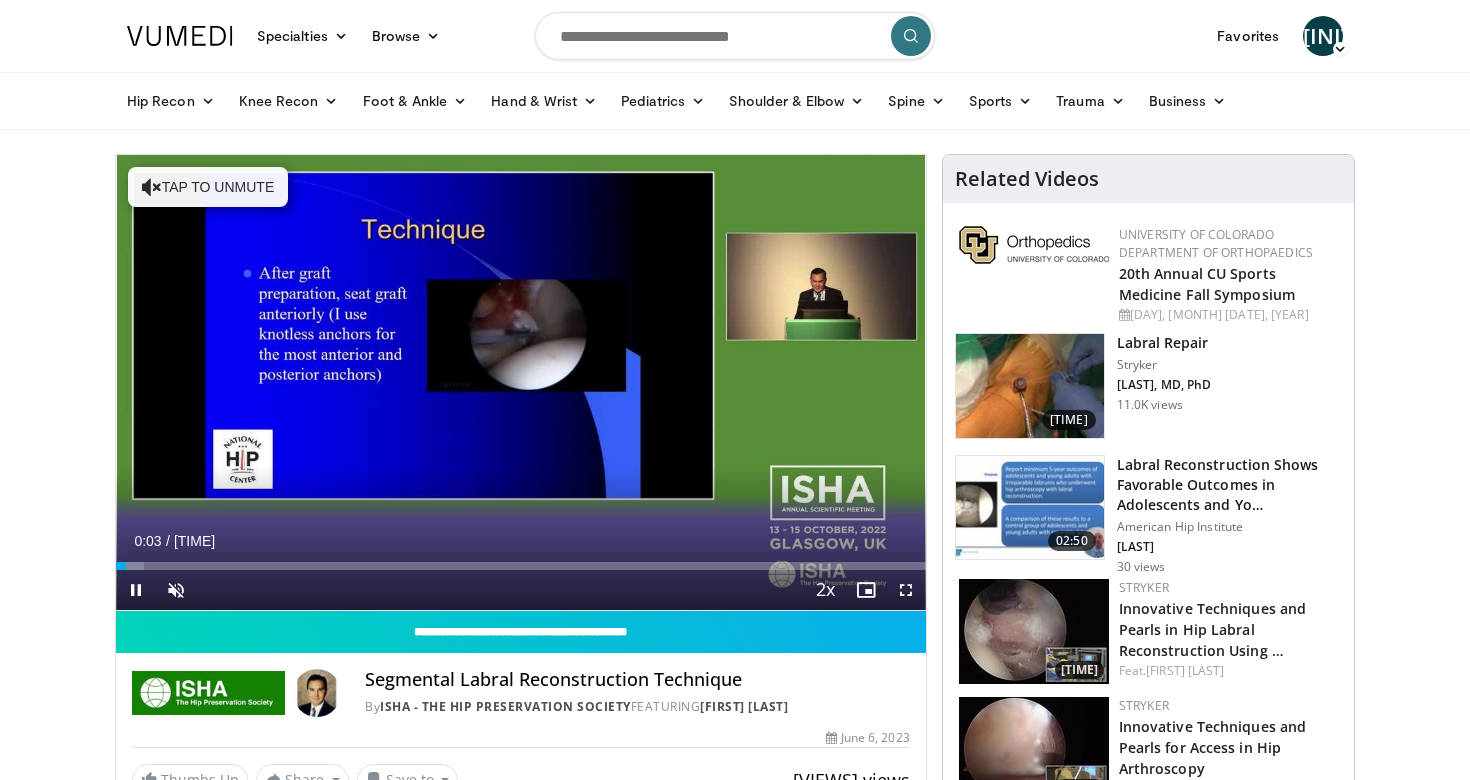 click on "Current Time  0:03 / Duration  4:42 Pause Skip Backward Skip Forward Unmute Loaded :  3.52% 0:03 2:06 Stream Type  LIVE Seek to live, currently behind live LIVE   2x Playback Rate 0.5x 0.75x 1x 1.25x 1.5x 1.75x 2x , selected Chapters Chapters Descriptions descriptions off , selected Captions captions off , selected Audio Track en (Main) , selected Fullscreen Enable picture-in-picture mode" at bounding box center [521, 590] 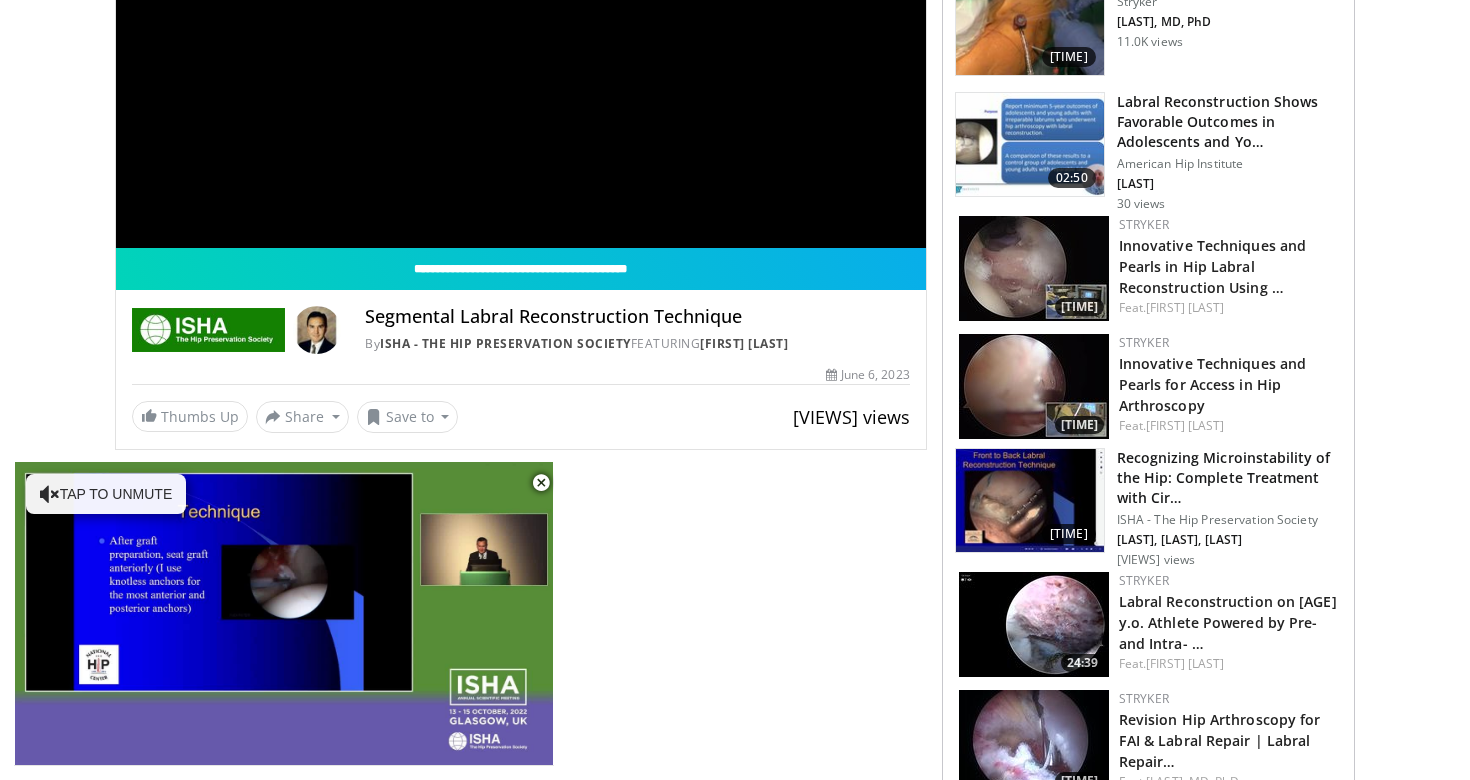 scroll, scrollTop: 375, scrollLeft: 0, axis: vertical 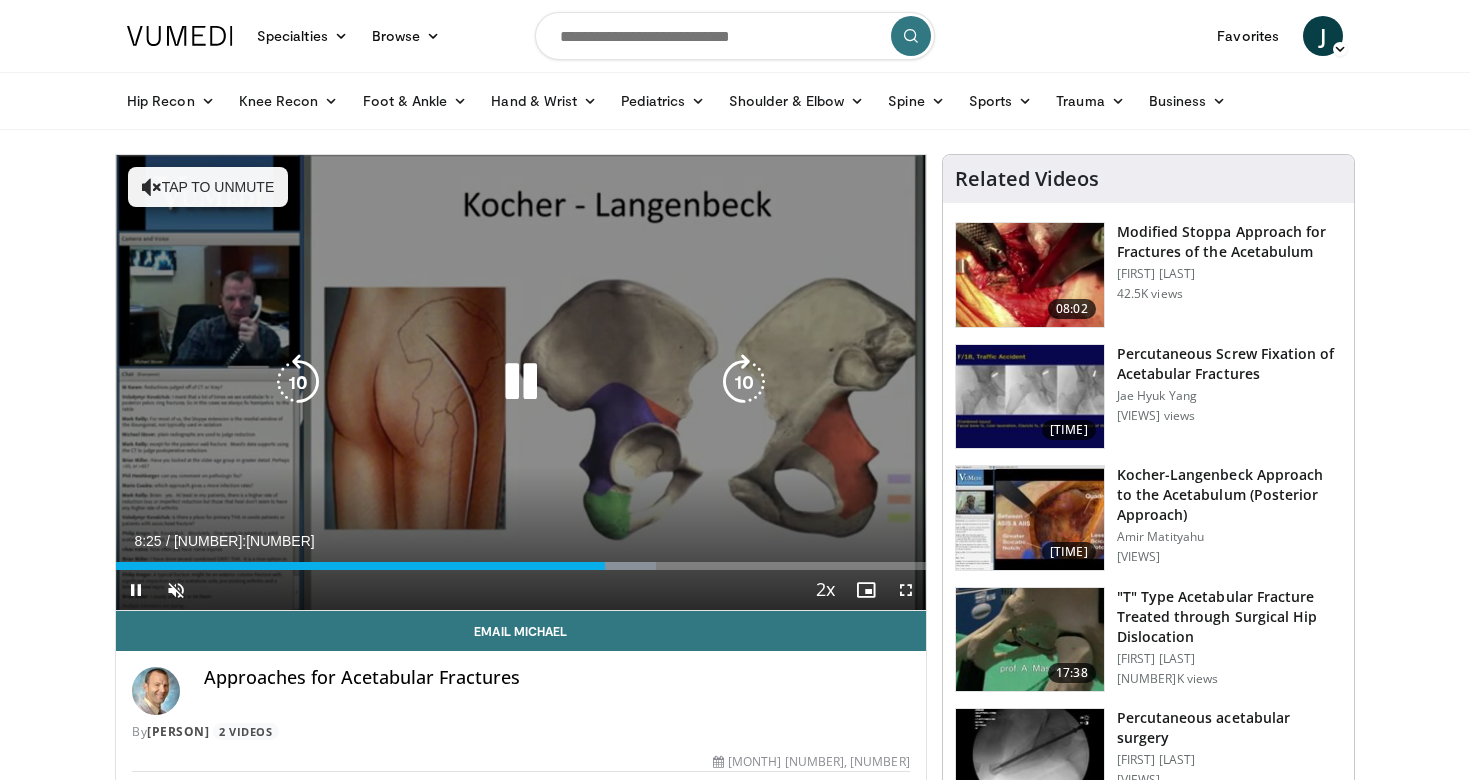 click at bounding box center (521, 382) 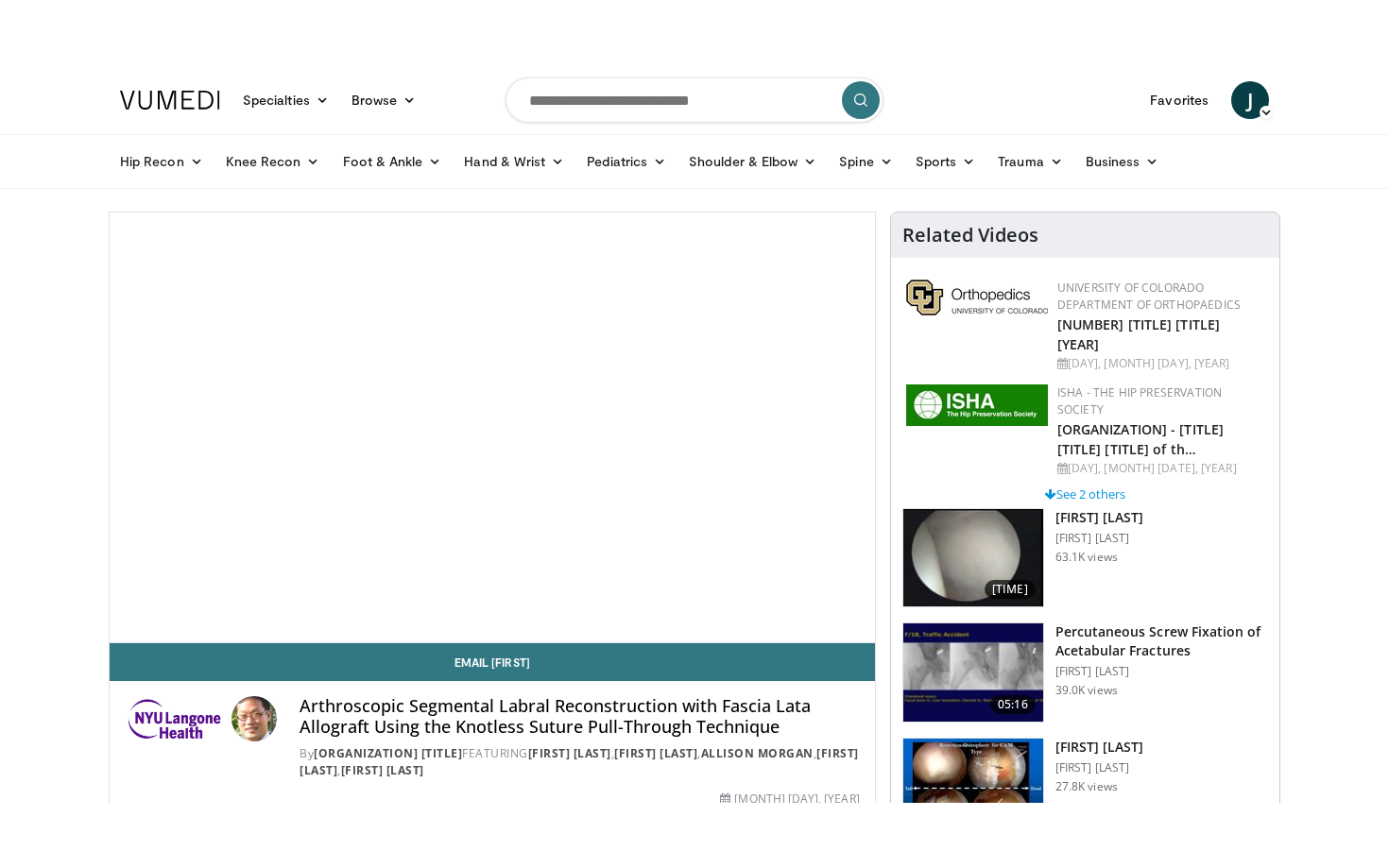 scroll, scrollTop: 0, scrollLeft: 0, axis: both 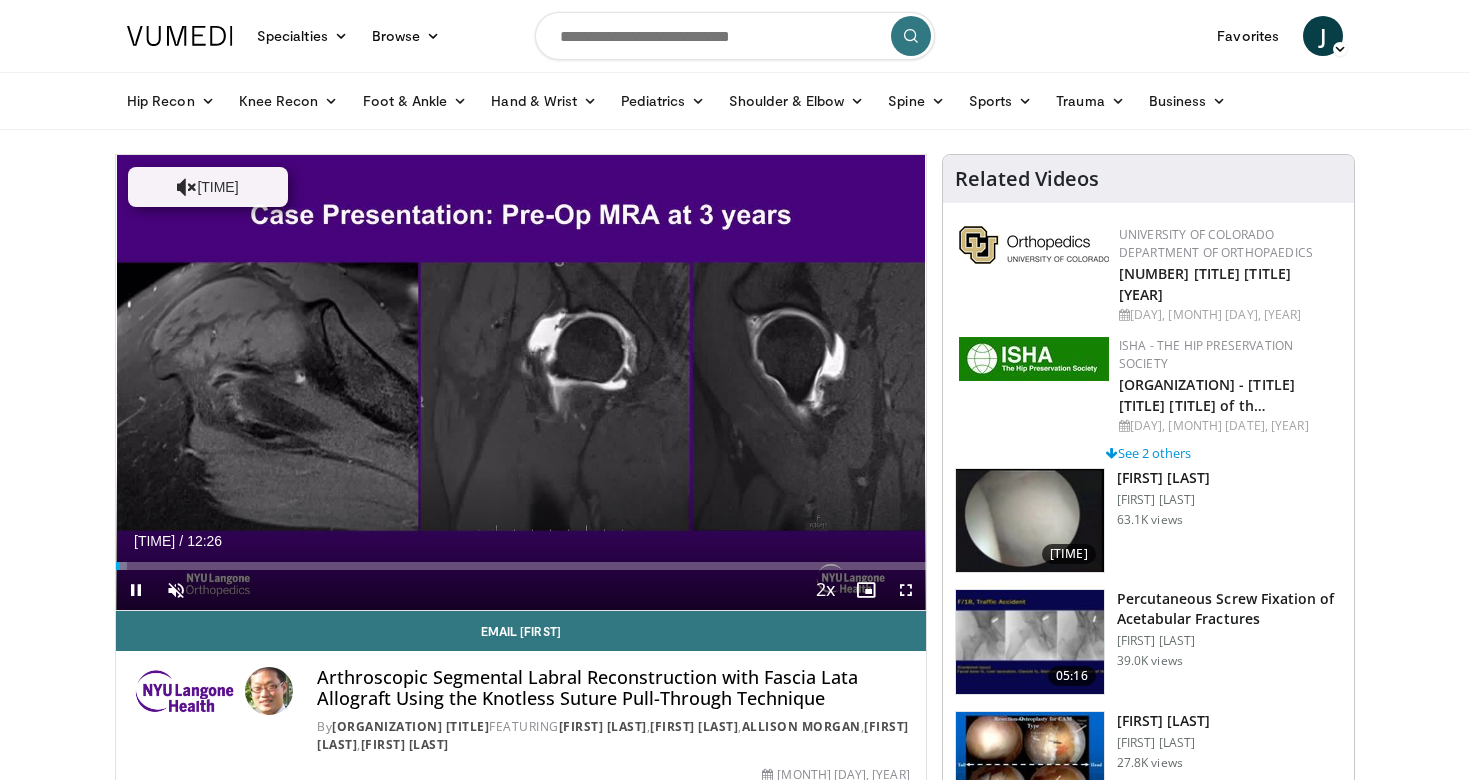 click on "Current Time  0:03 / Duration  12:26 Pause Skip Backward Skip Forward Unmute Loaded :  1.31% 00:03 05:02 Stream Type  LIVE Seek to live, currently behind live LIVE   2x Playback Rate 0.5x 0.75x 1x 1.25x 1.5x 1.75x 2x , selected Chapters Chapters Descriptions descriptions off , selected Captions captions off , selected Audio Track en (Main) , selected Fullscreen Enable picture-in-picture mode" at bounding box center [521, 590] 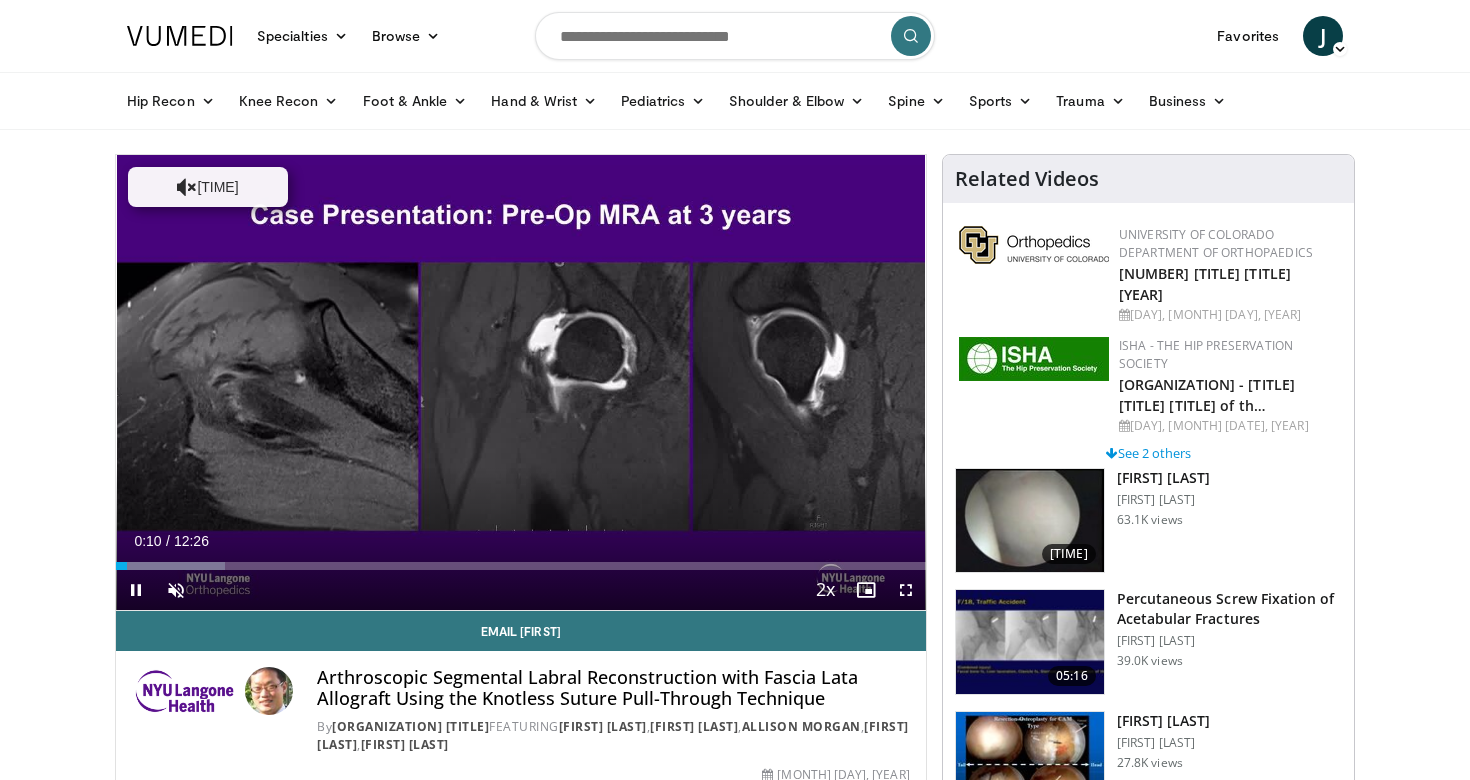 click at bounding box center [906, 590] 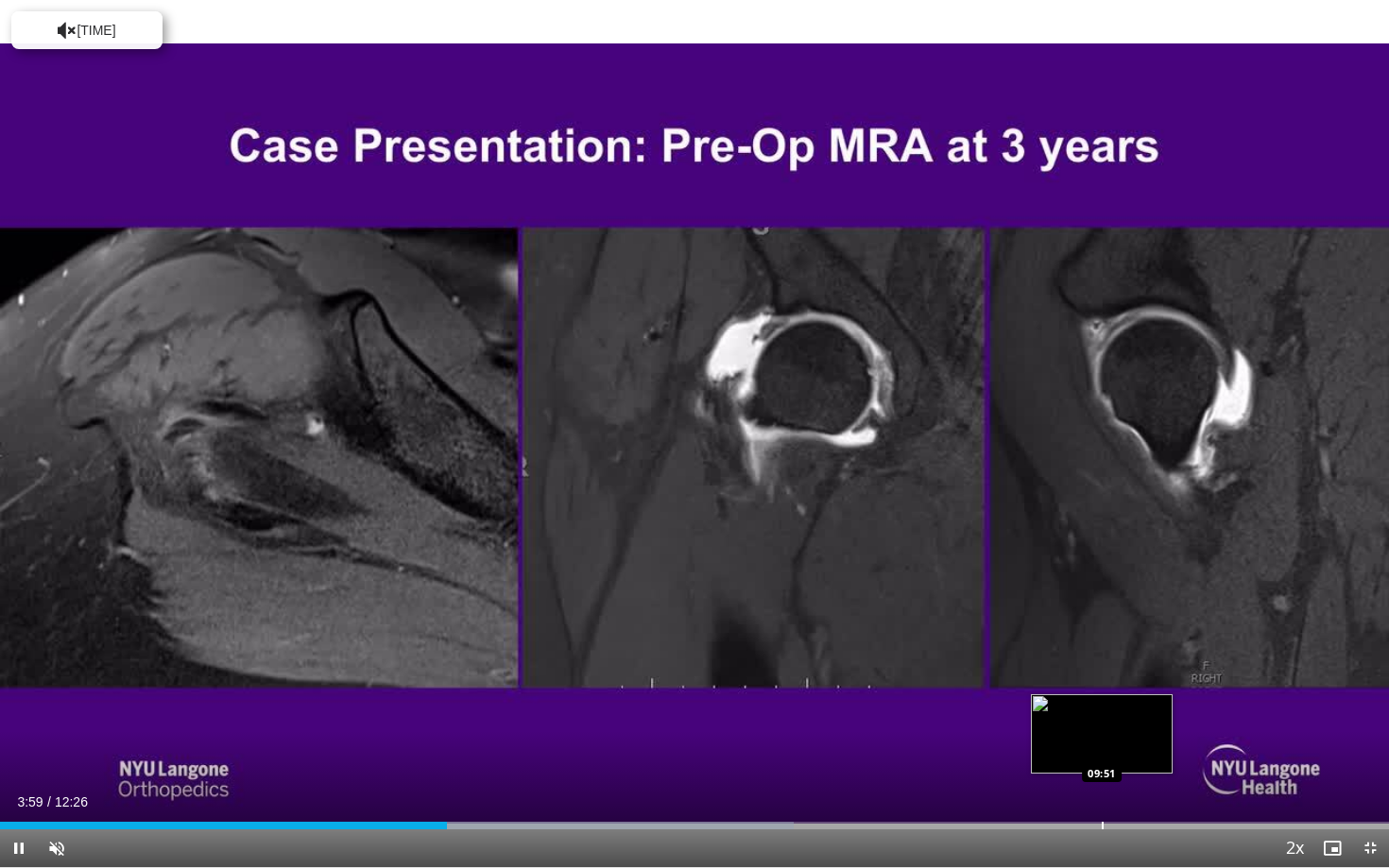 click on "Loaded :  57.13% 04:00 09:51" at bounding box center [694, 820] 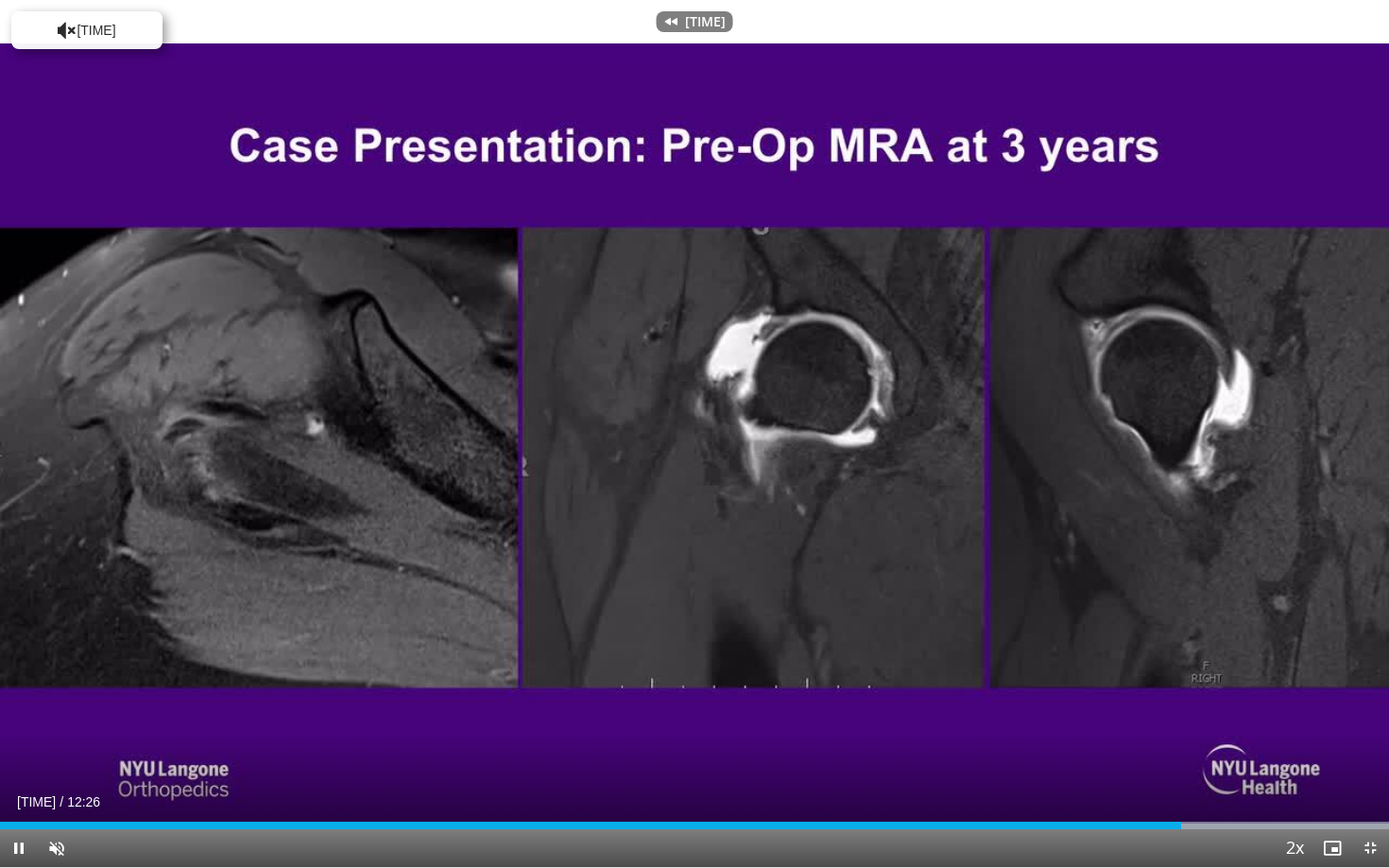 scroll, scrollTop: 60, scrollLeft: 33, axis: both 